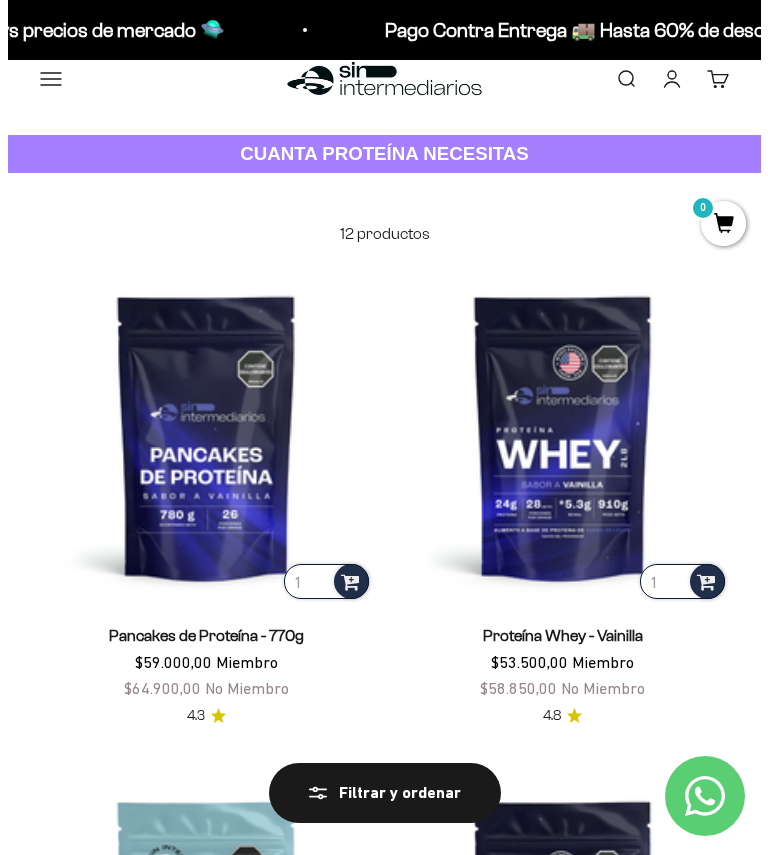scroll, scrollTop: 0, scrollLeft: 0, axis: both 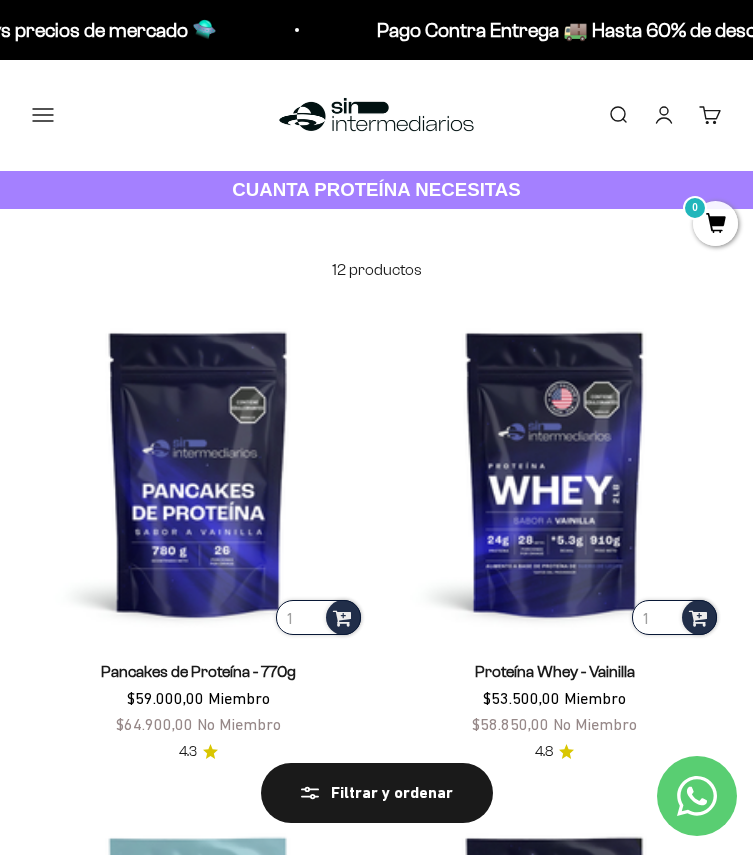 click on "Menú" at bounding box center [43, 115] 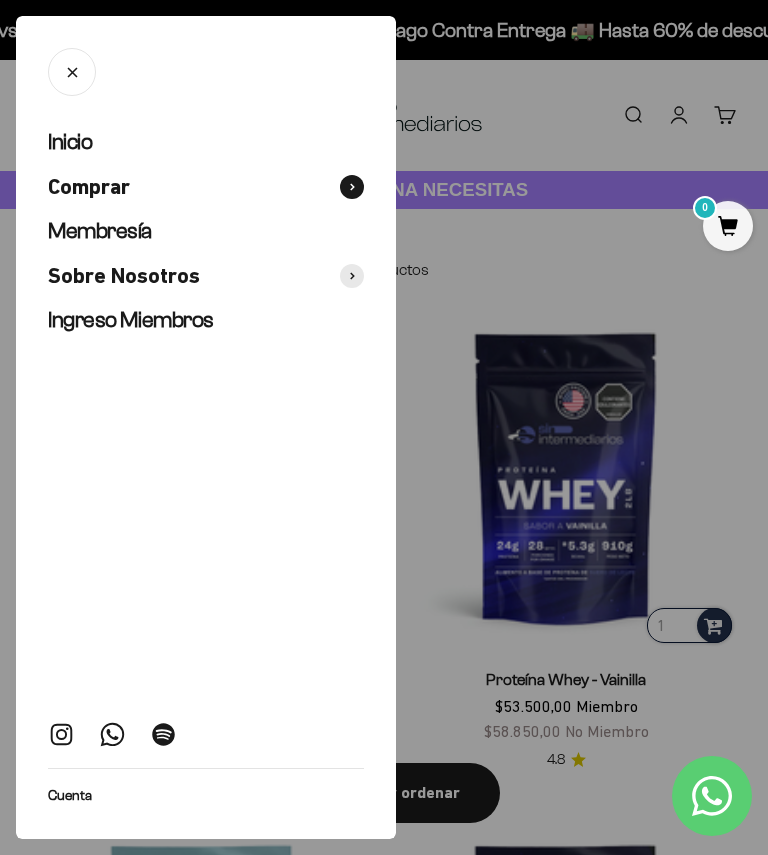 click at bounding box center (352, 187) 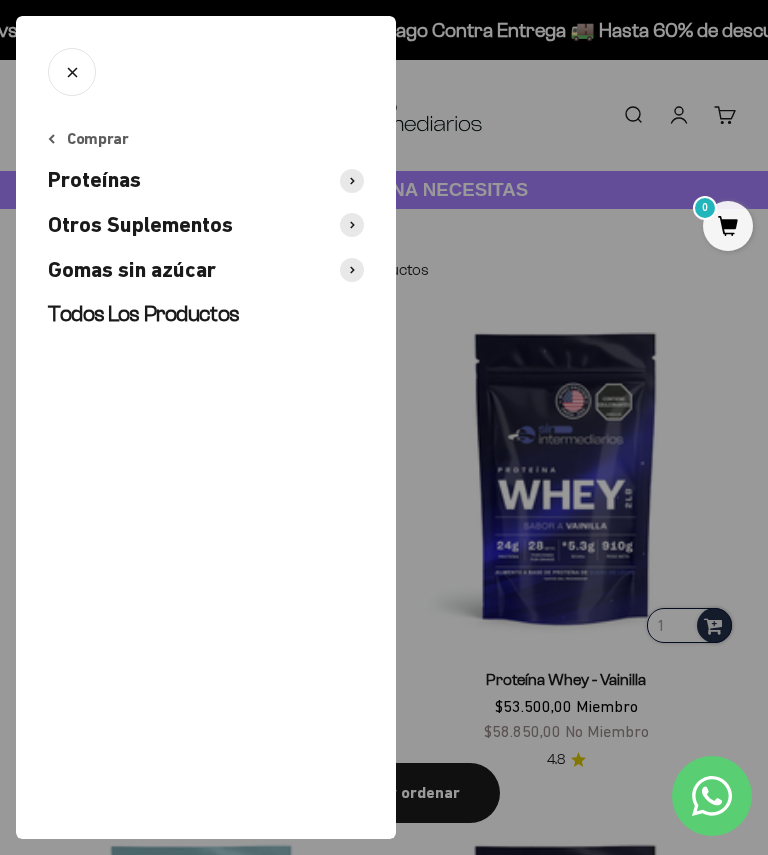 click 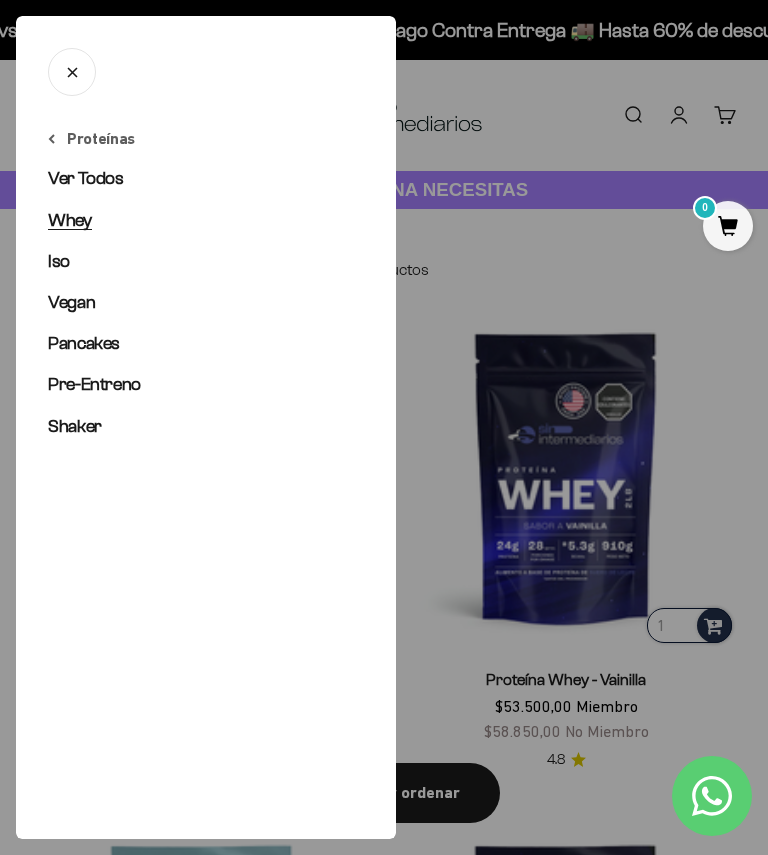 click on "Whey" at bounding box center (70, 220) 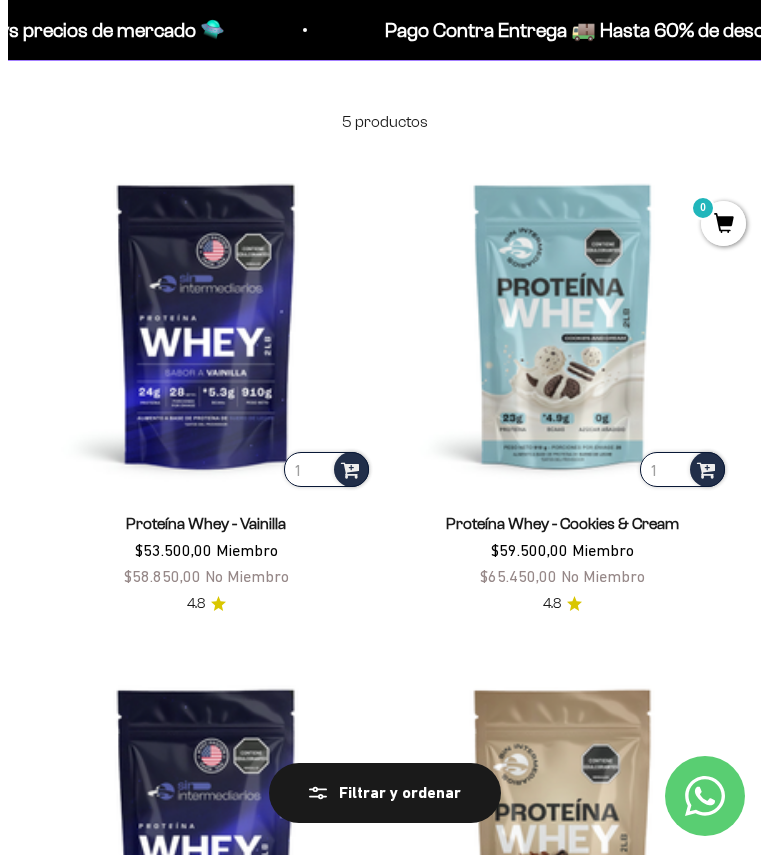scroll, scrollTop: 0, scrollLeft: 0, axis: both 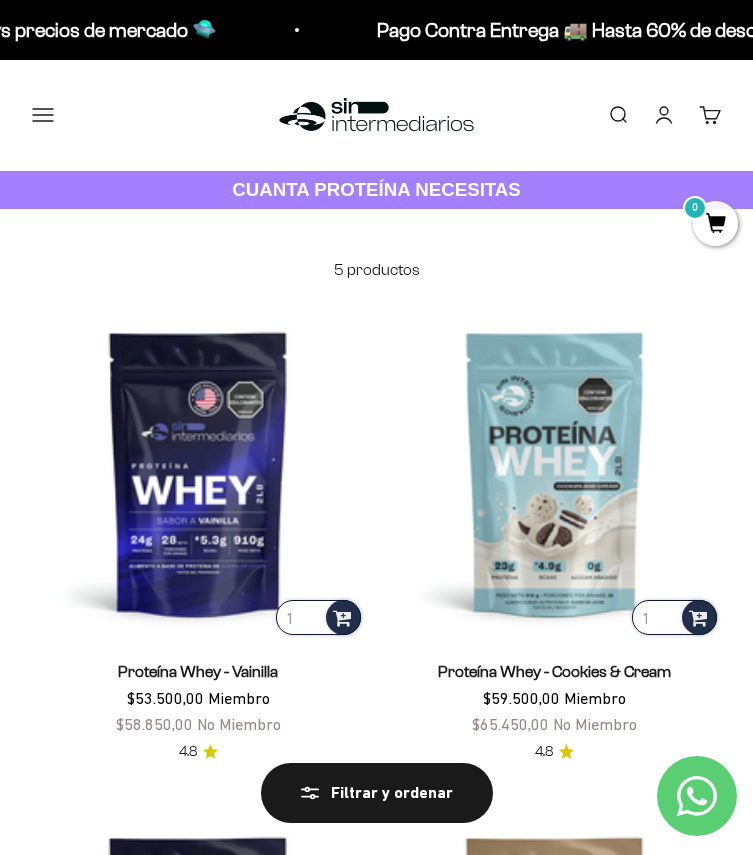 click on "Menú" at bounding box center (43, 115) 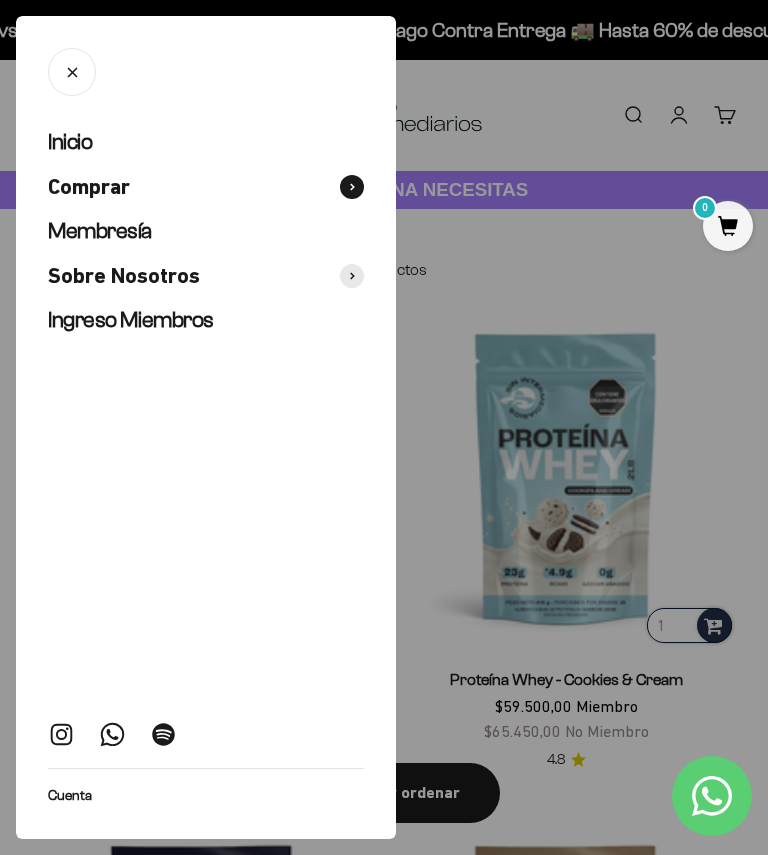 click at bounding box center (352, 187) 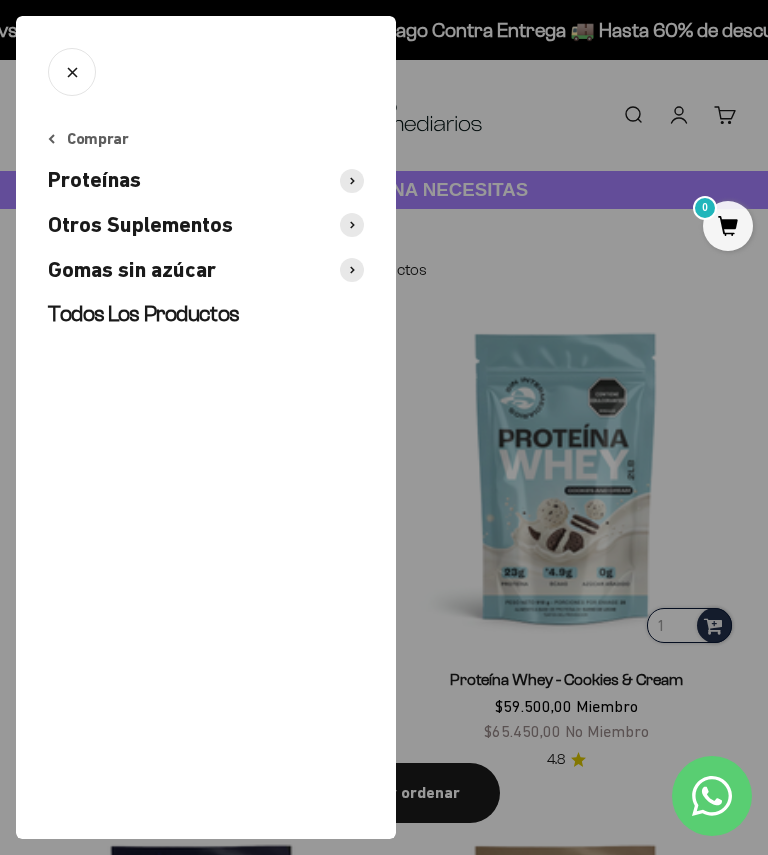 click at bounding box center [352, 181] 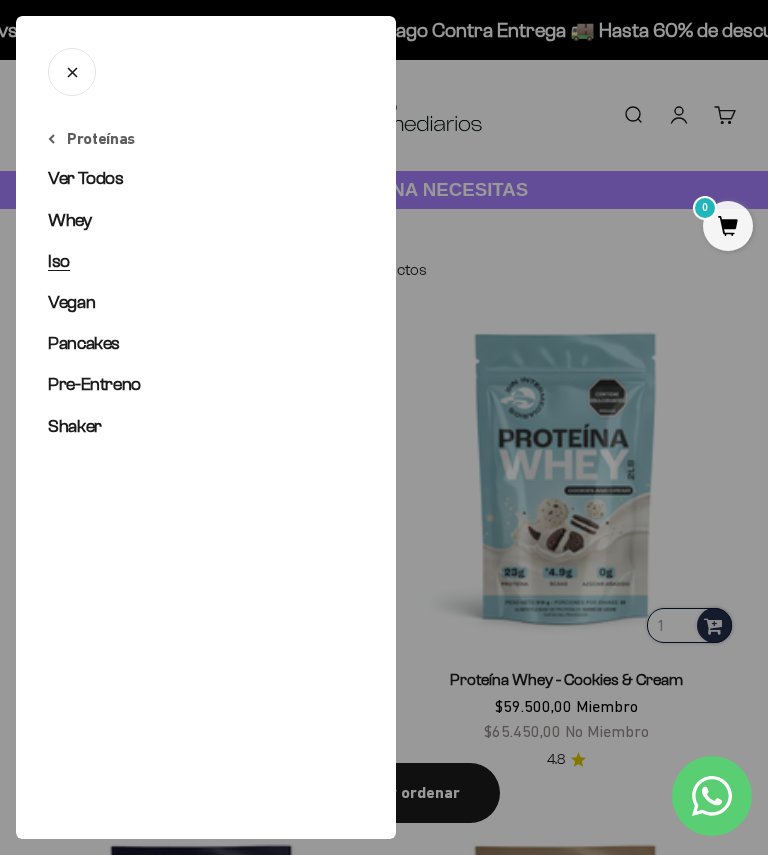 click on "Iso" at bounding box center (59, 261) 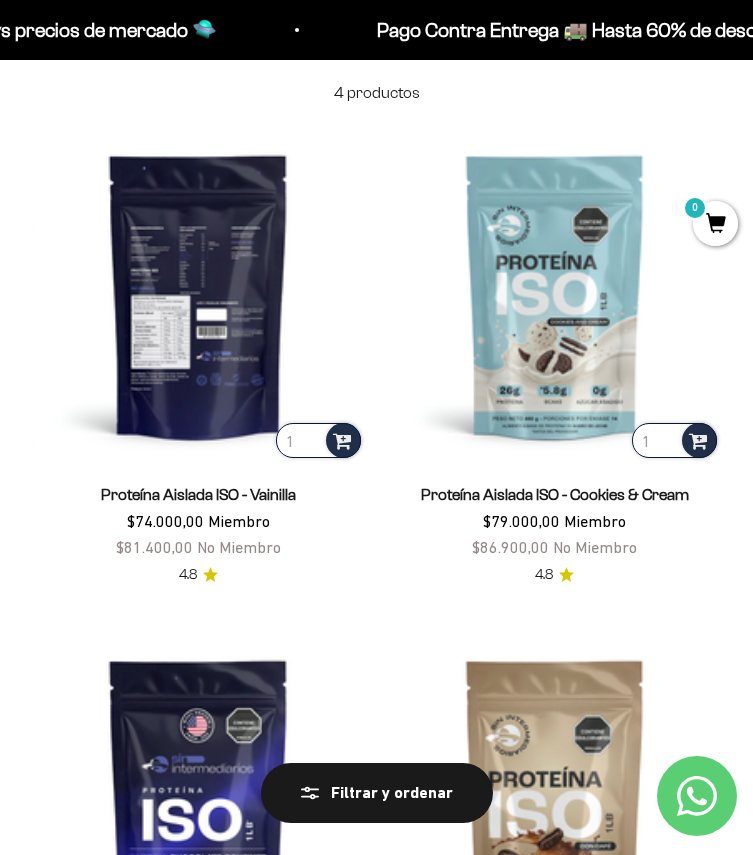 scroll, scrollTop: 200, scrollLeft: 0, axis: vertical 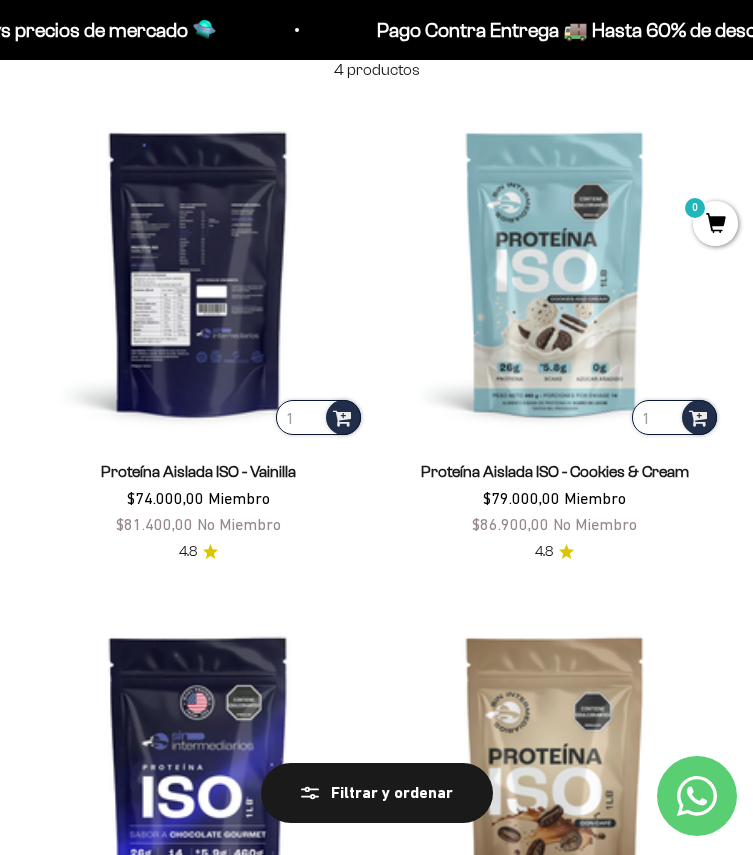 click at bounding box center (198, 273) 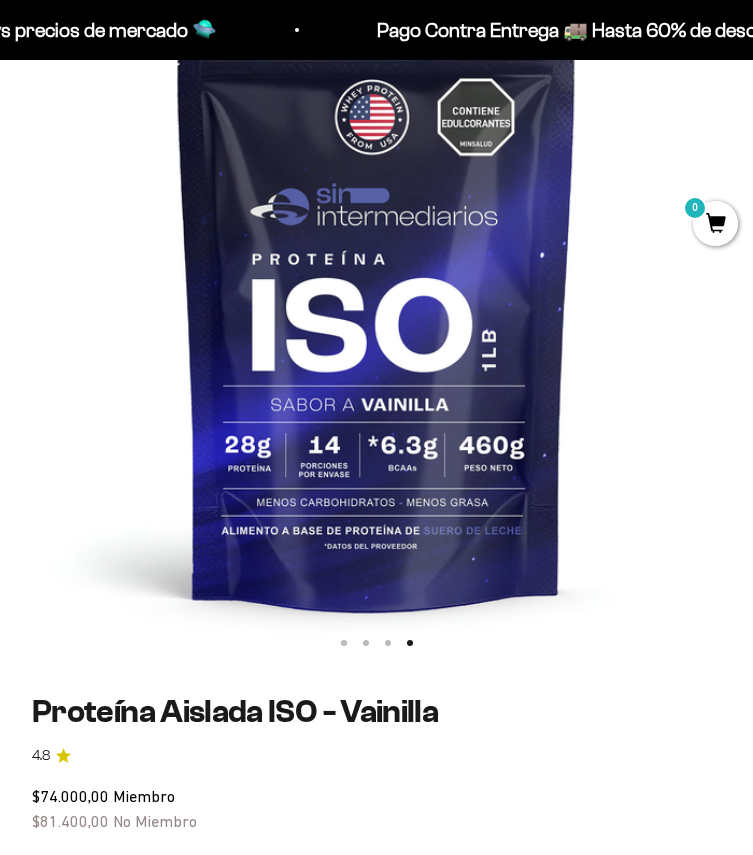 scroll, scrollTop: 300, scrollLeft: 0, axis: vertical 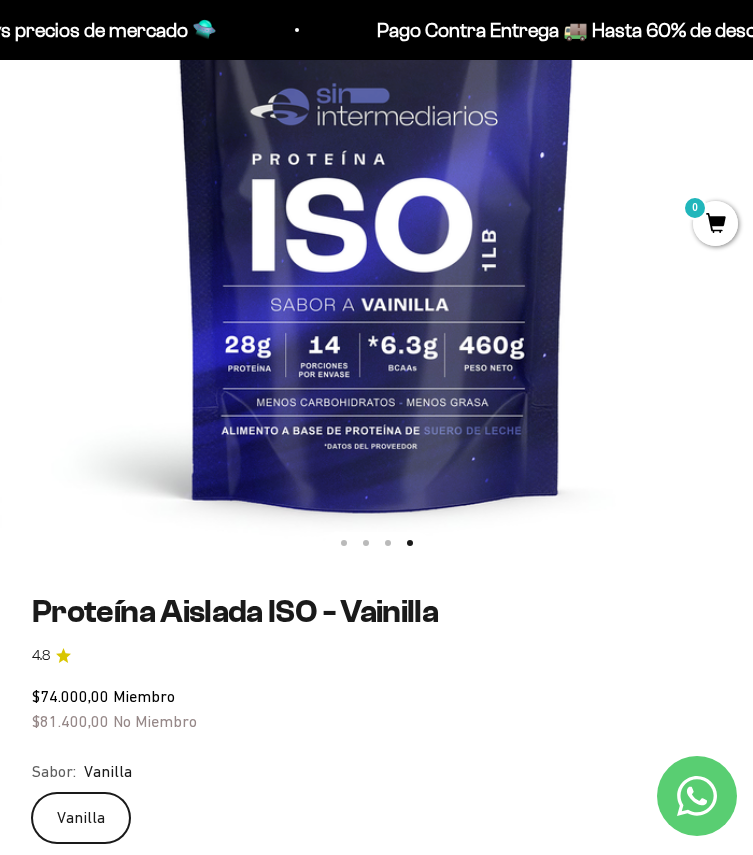 click at bounding box center [376, 185] 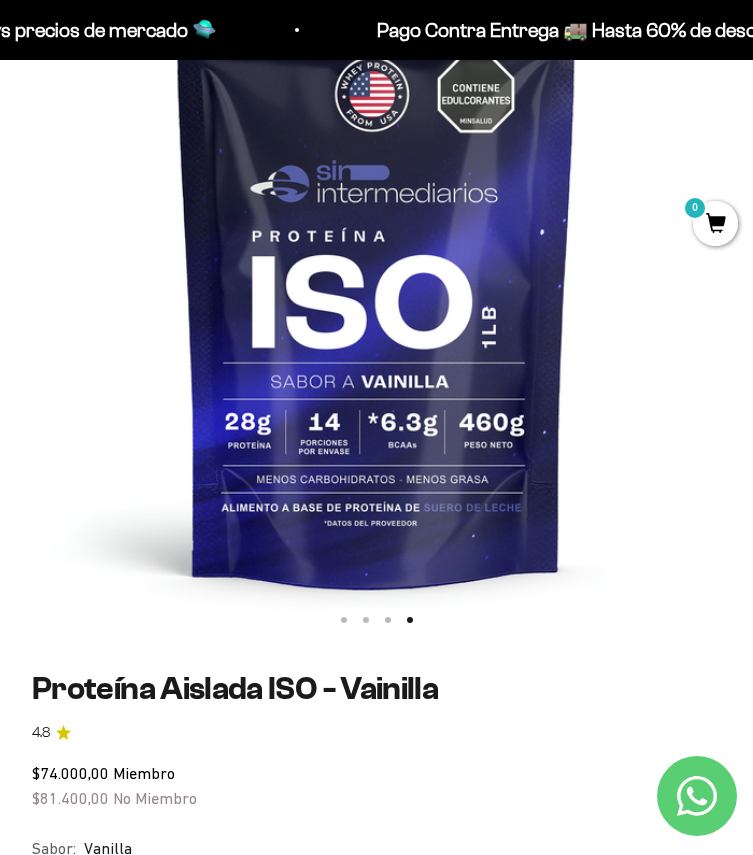 scroll, scrollTop: 200, scrollLeft: 0, axis: vertical 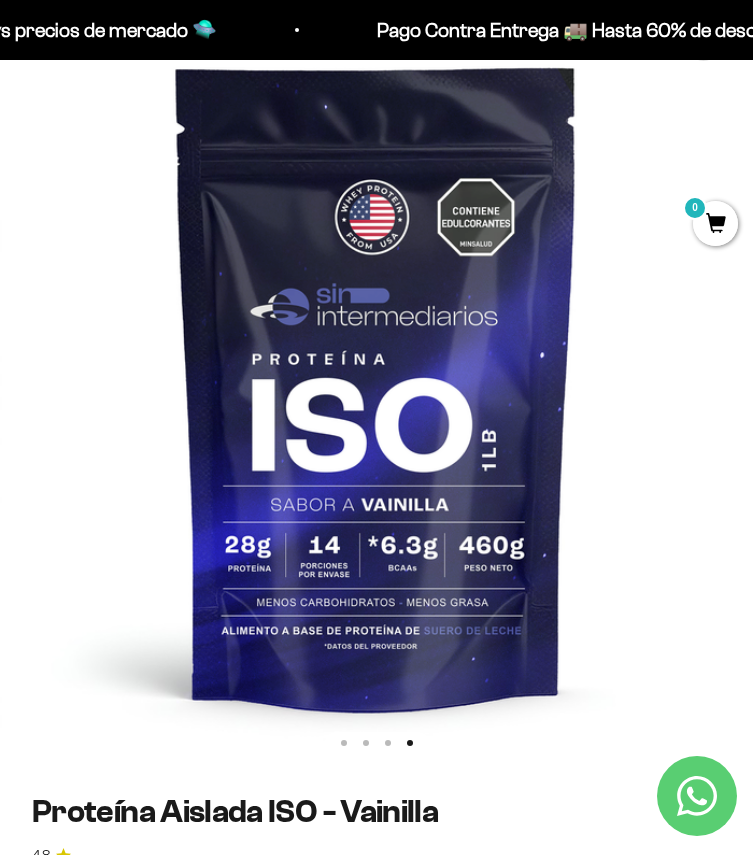 click at bounding box center (376, 385) 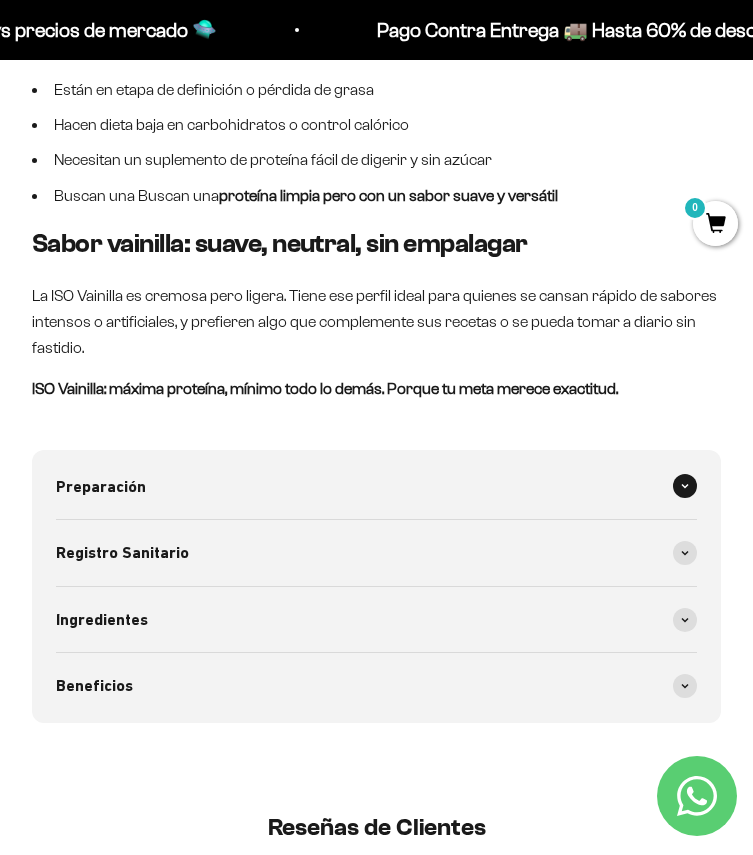 scroll, scrollTop: 2200, scrollLeft: 0, axis: vertical 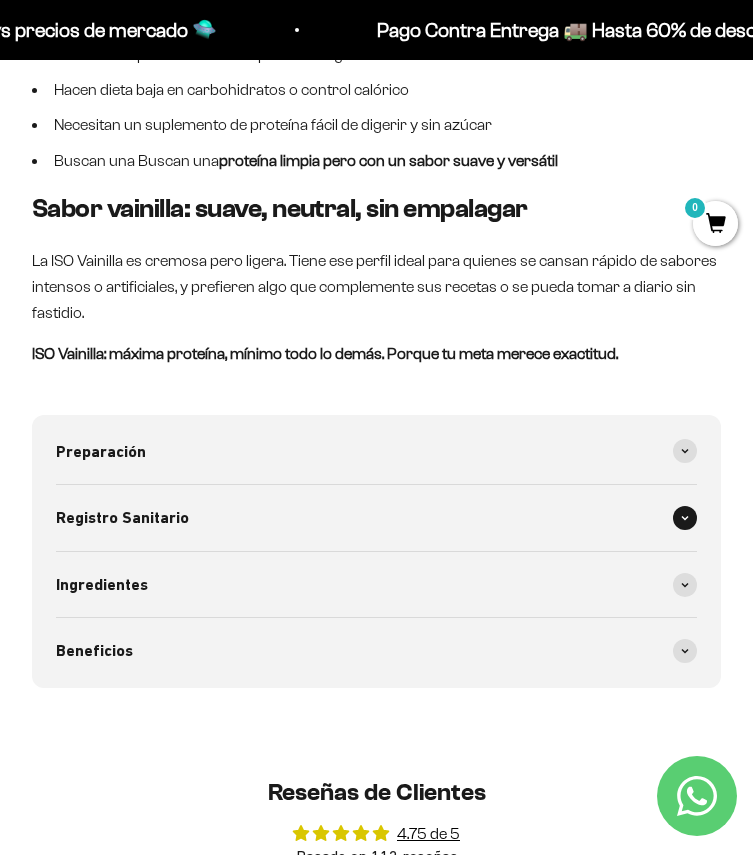 click at bounding box center (685, 518) 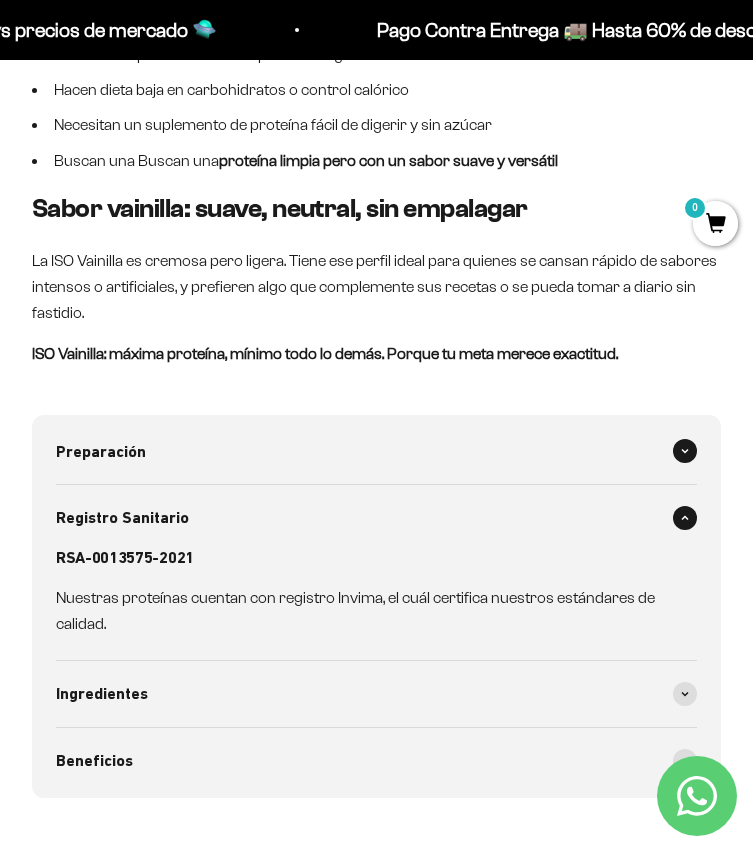 click on "Preparación" at bounding box center (376, 452) 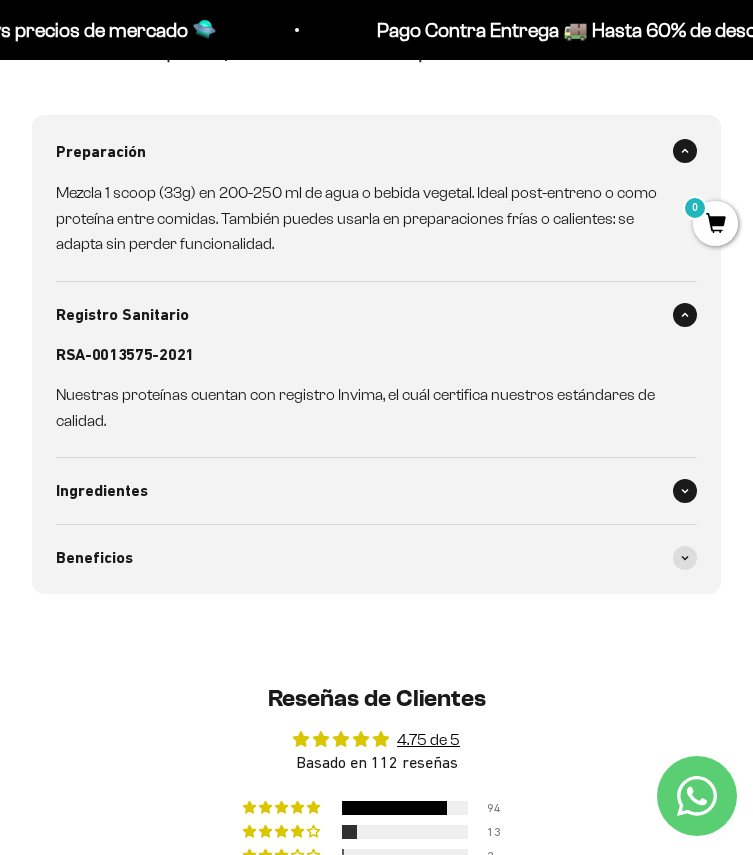 scroll, scrollTop: 2400, scrollLeft: 0, axis: vertical 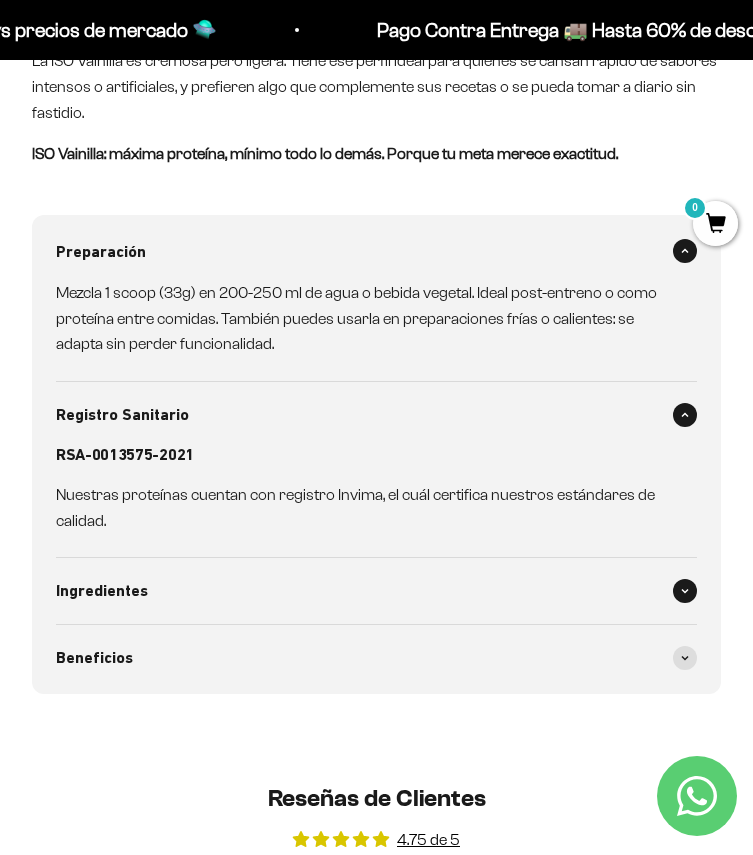 click at bounding box center [685, 591] 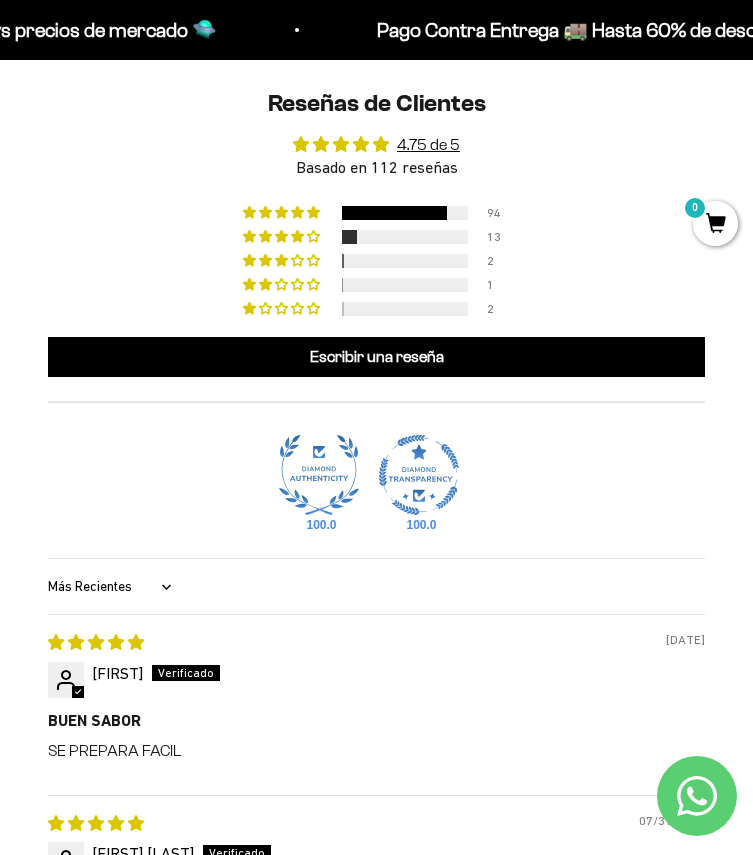 scroll, scrollTop: 3000, scrollLeft: 0, axis: vertical 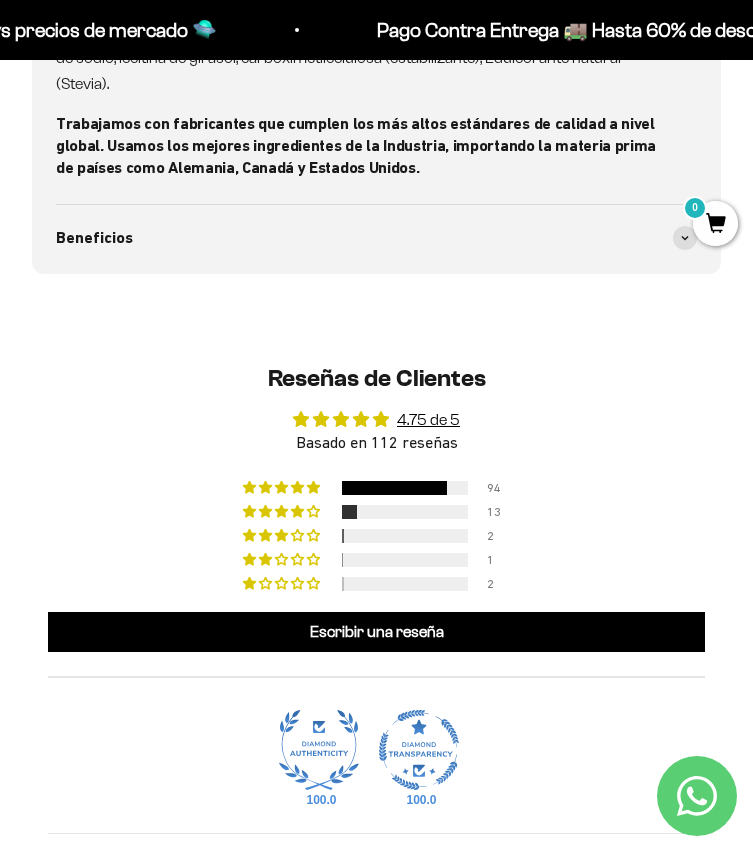 click 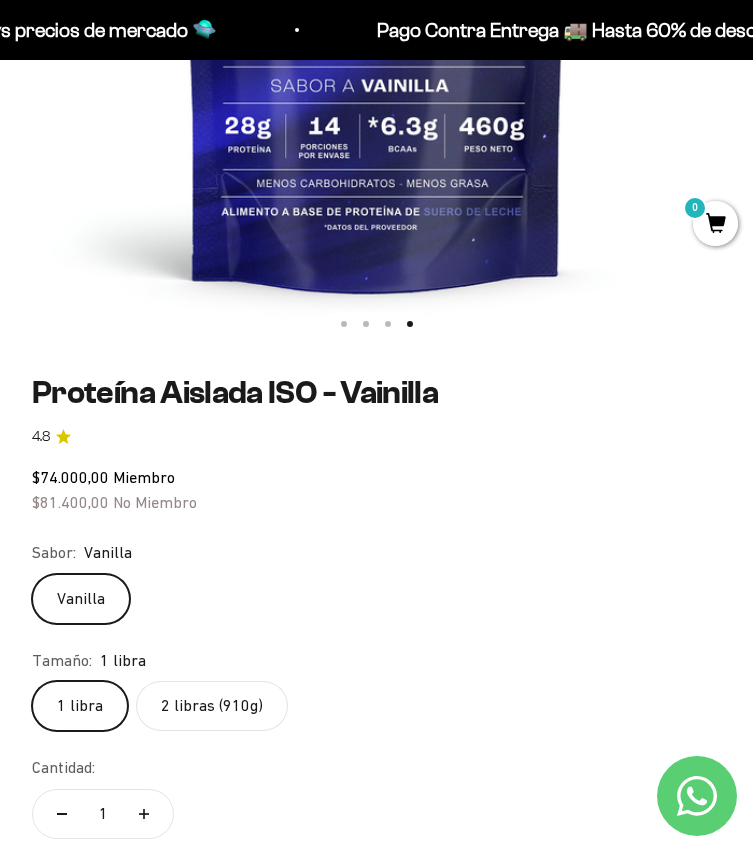 scroll, scrollTop: 700, scrollLeft: 0, axis: vertical 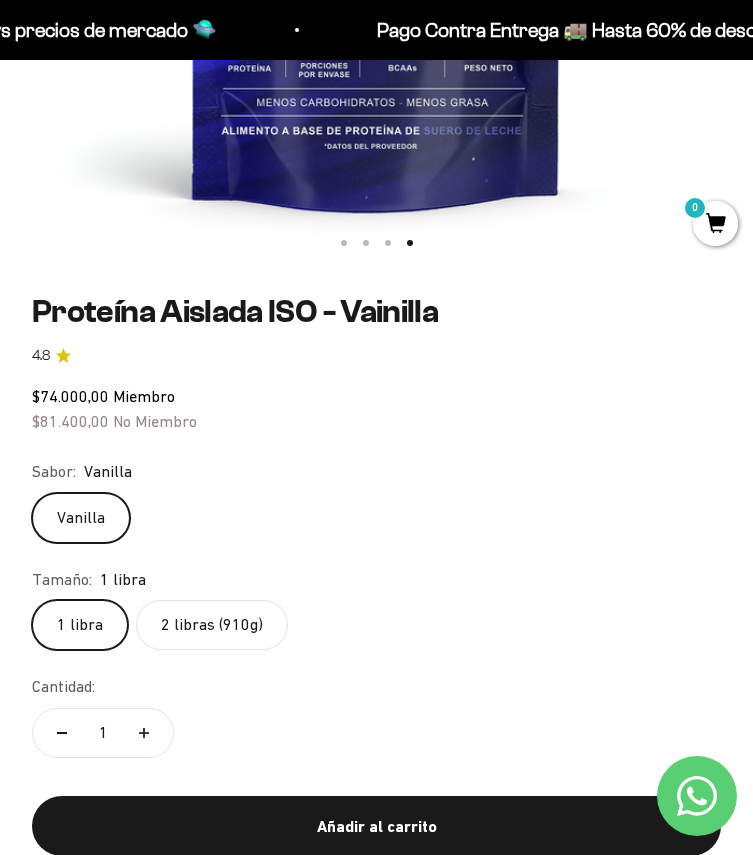 click on "2 libras (910g)" 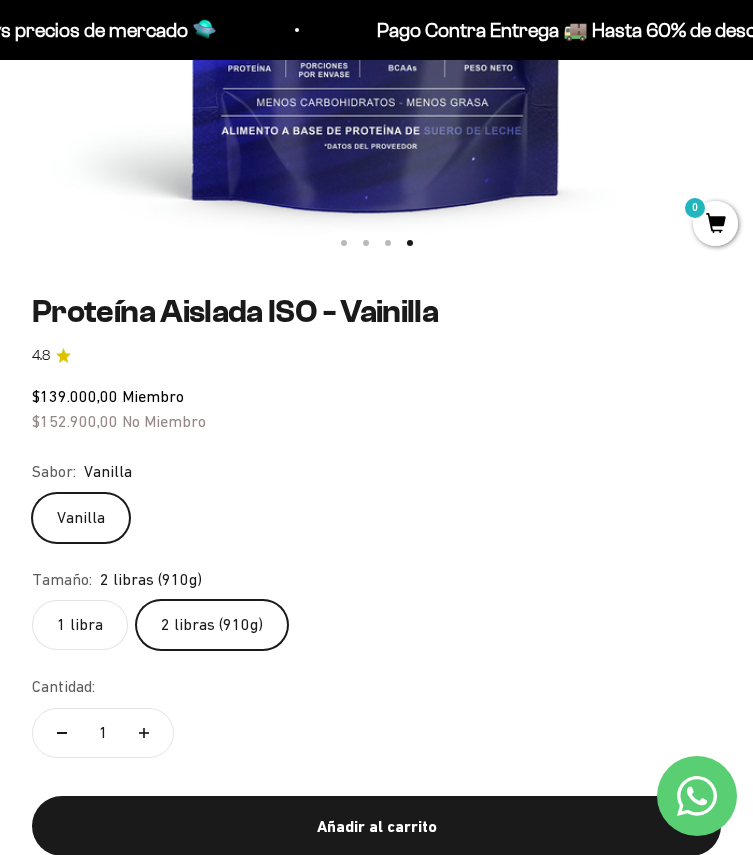scroll, scrollTop: 600, scrollLeft: 0, axis: vertical 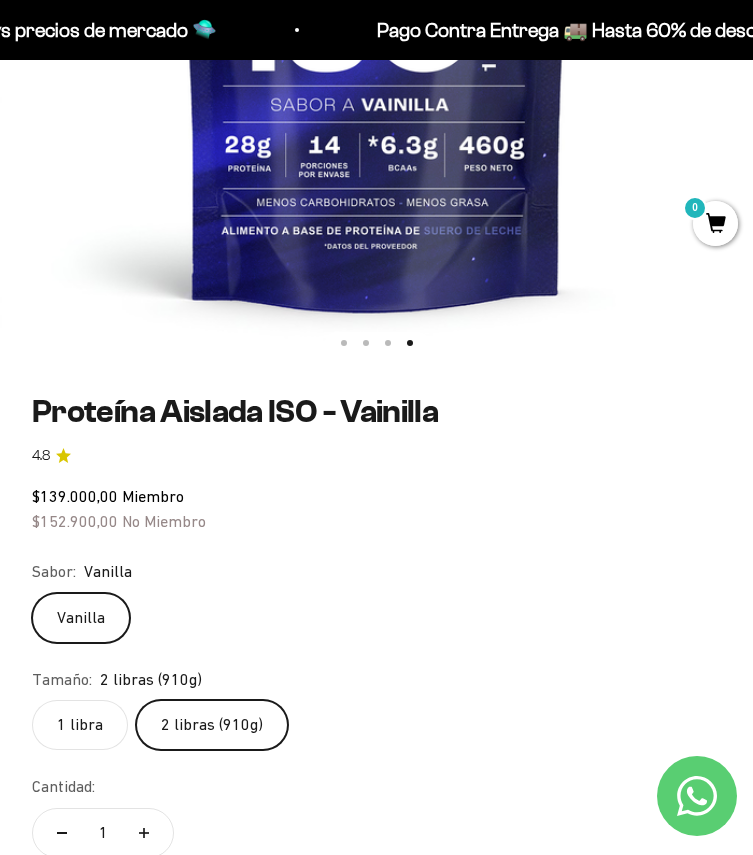 click on "1 libra" 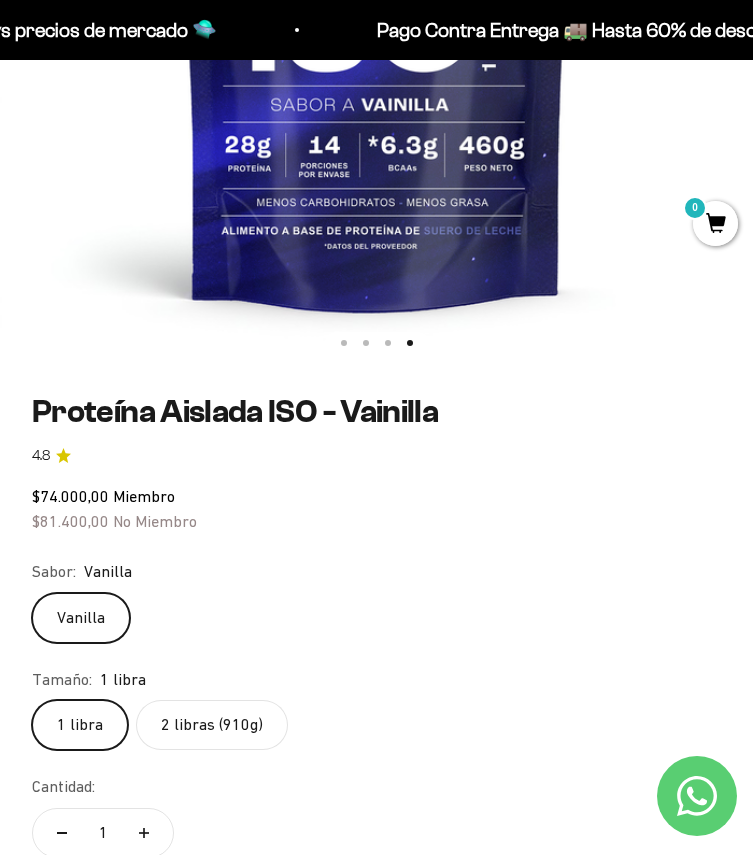 click on "2 libras (910g)" 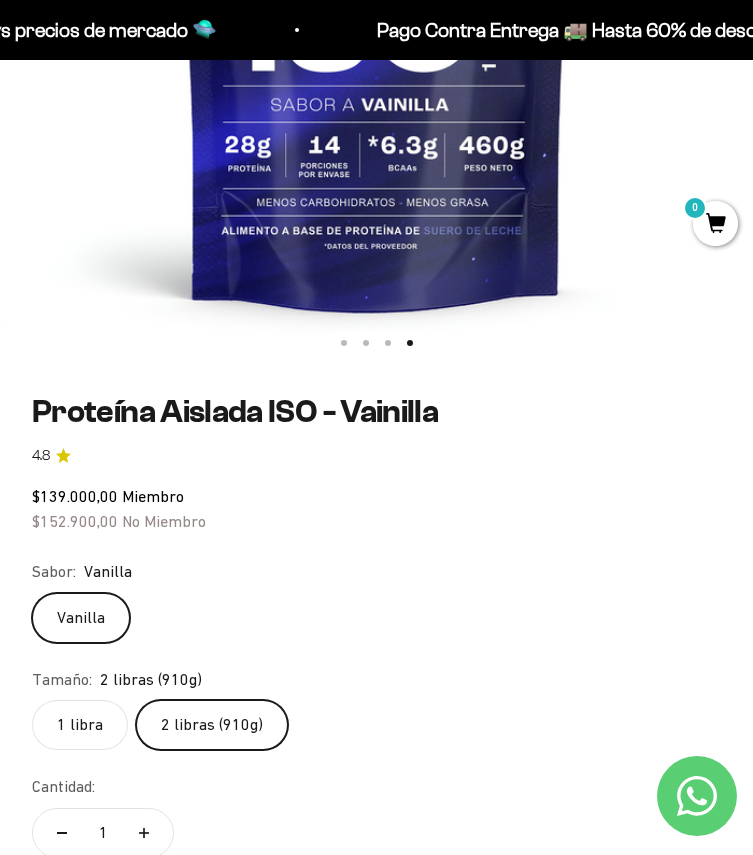 click on "1 libra" 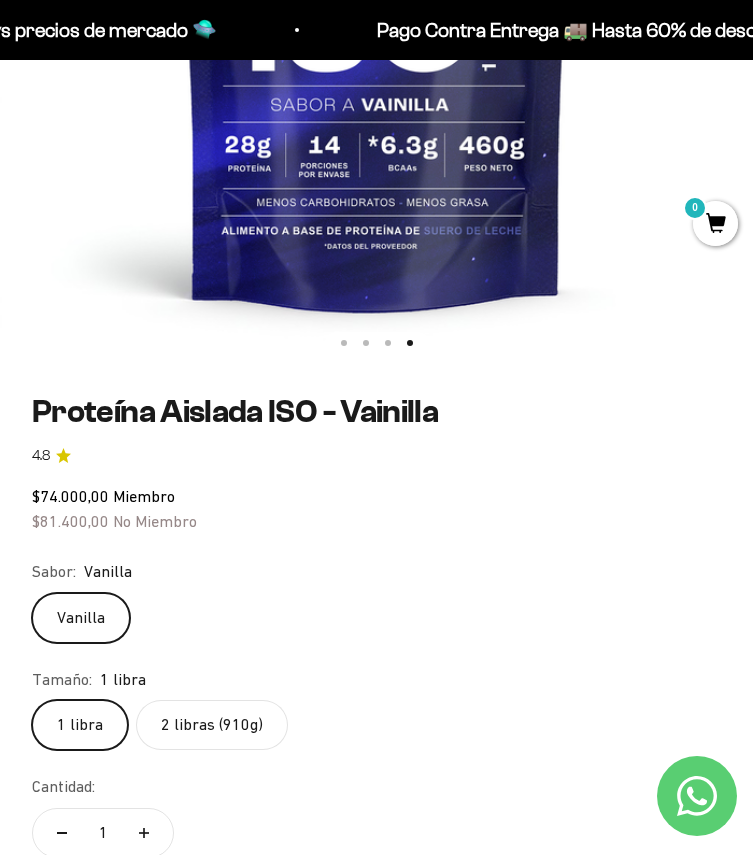 click on "2 libras (910g)" 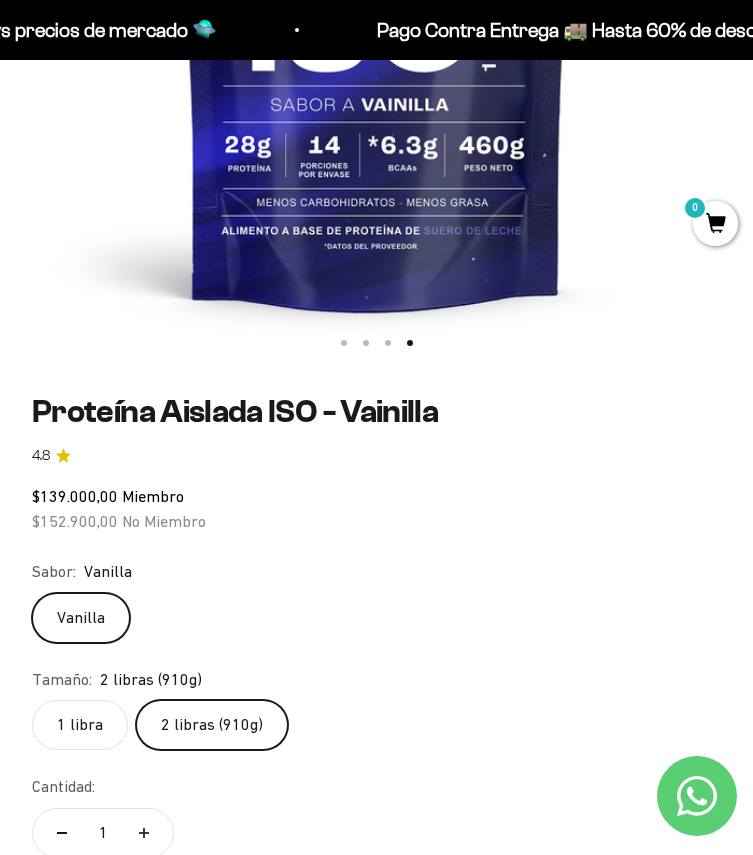 click 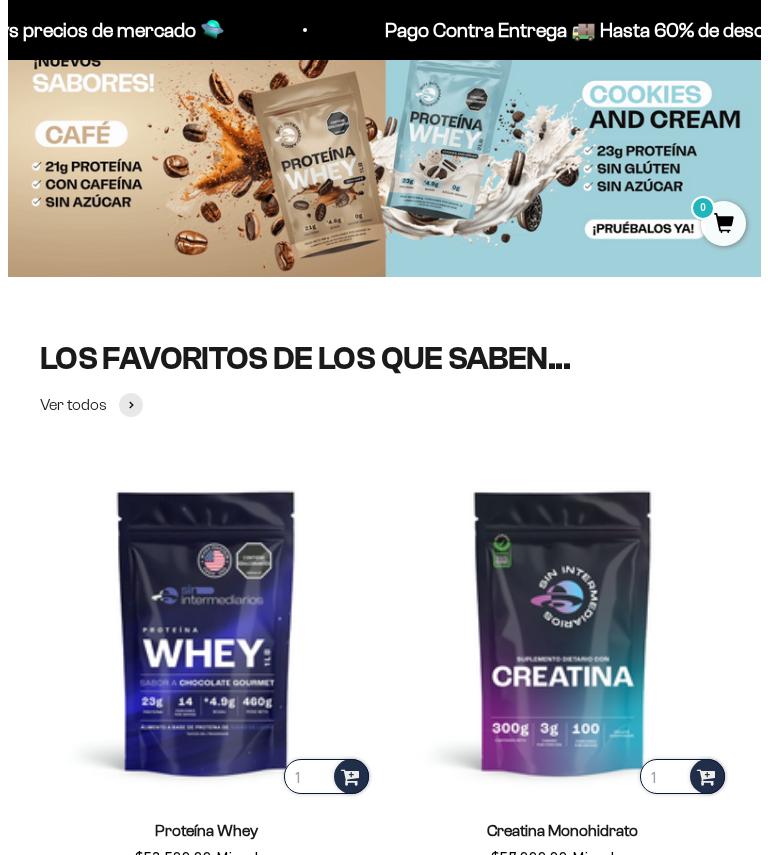 scroll, scrollTop: 0, scrollLeft: 0, axis: both 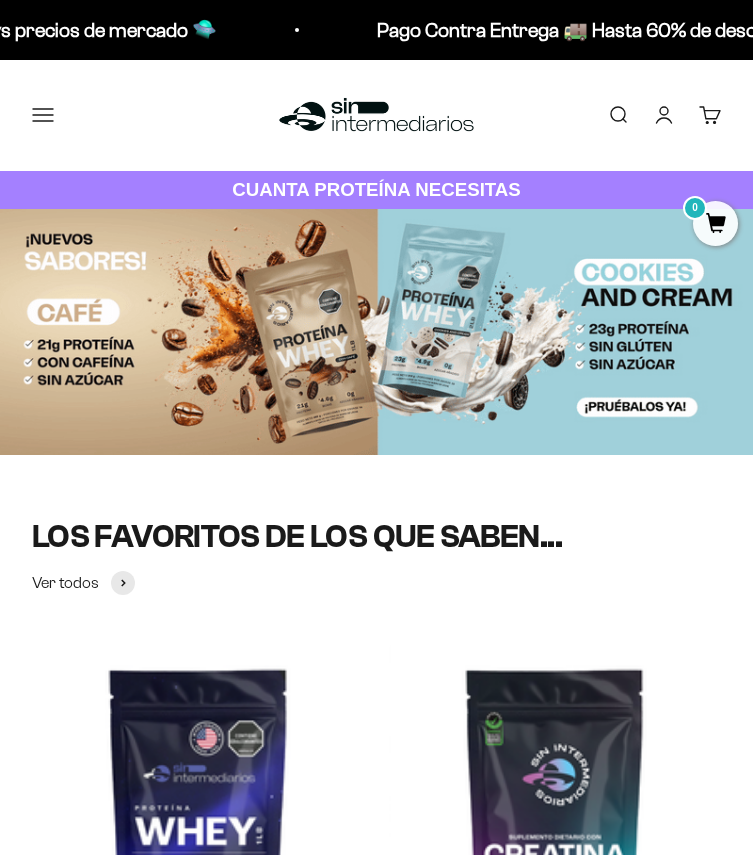 click on "Menú" at bounding box center (43, 115) 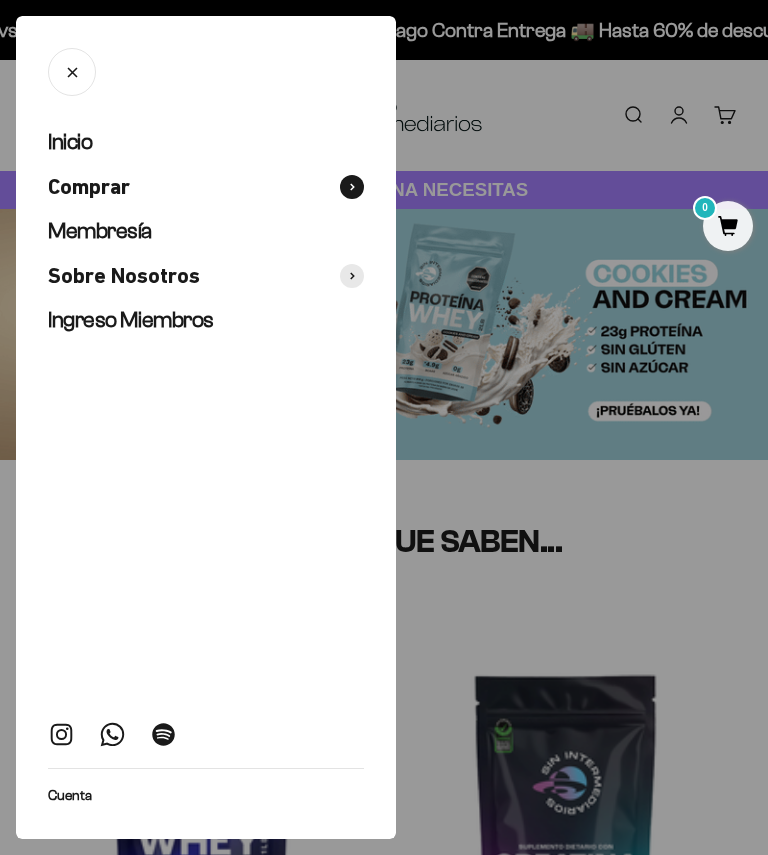 click on "Comprar" at bounding box center (206, 187) 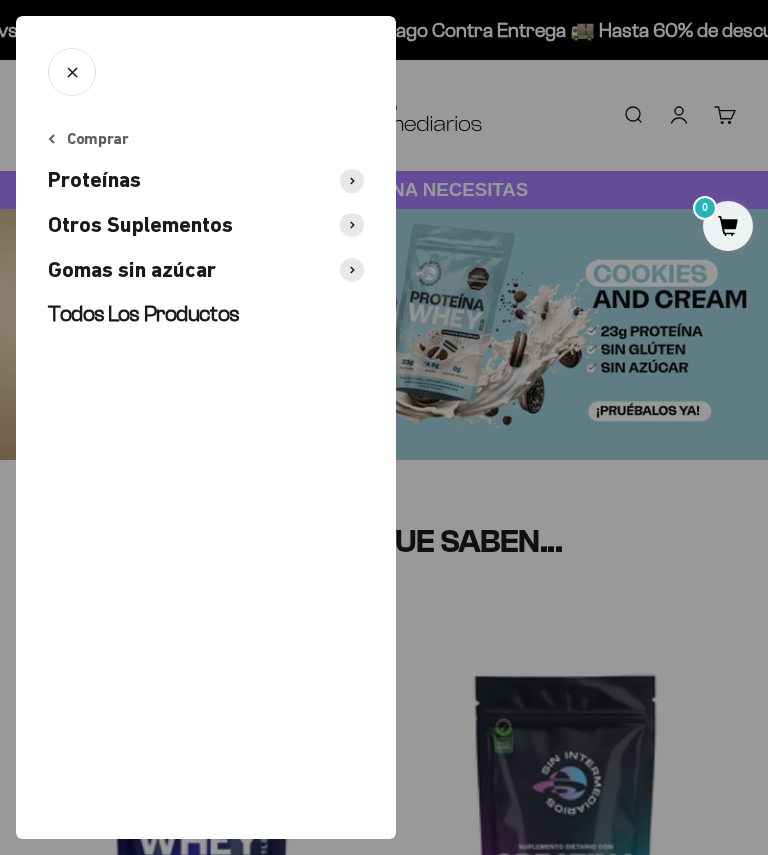 click at bounding box center [352, 181] 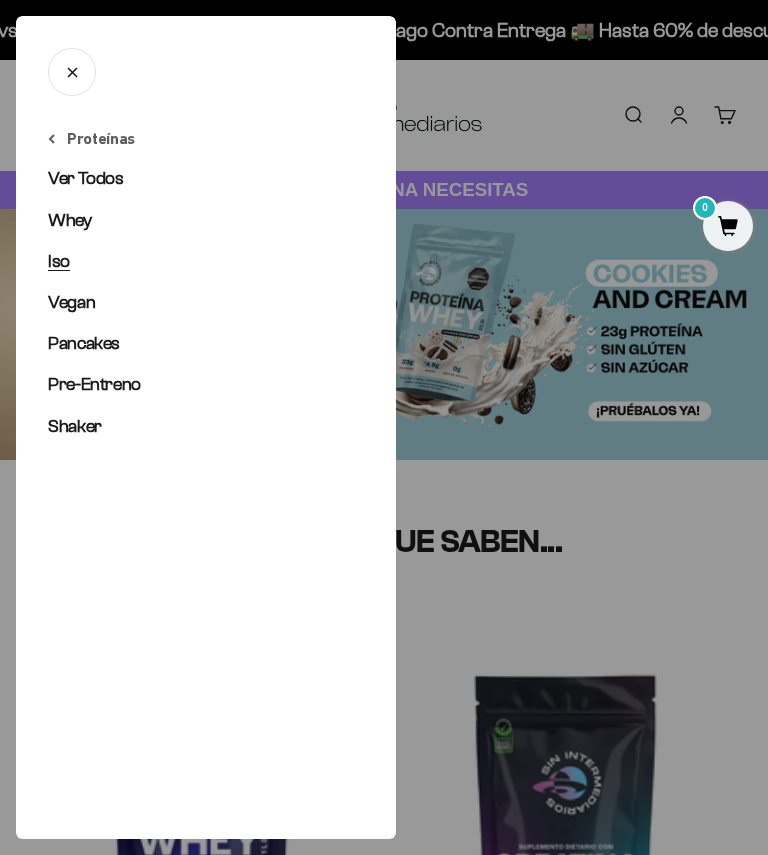 click on "Iso" at bounding box center (59, 261) 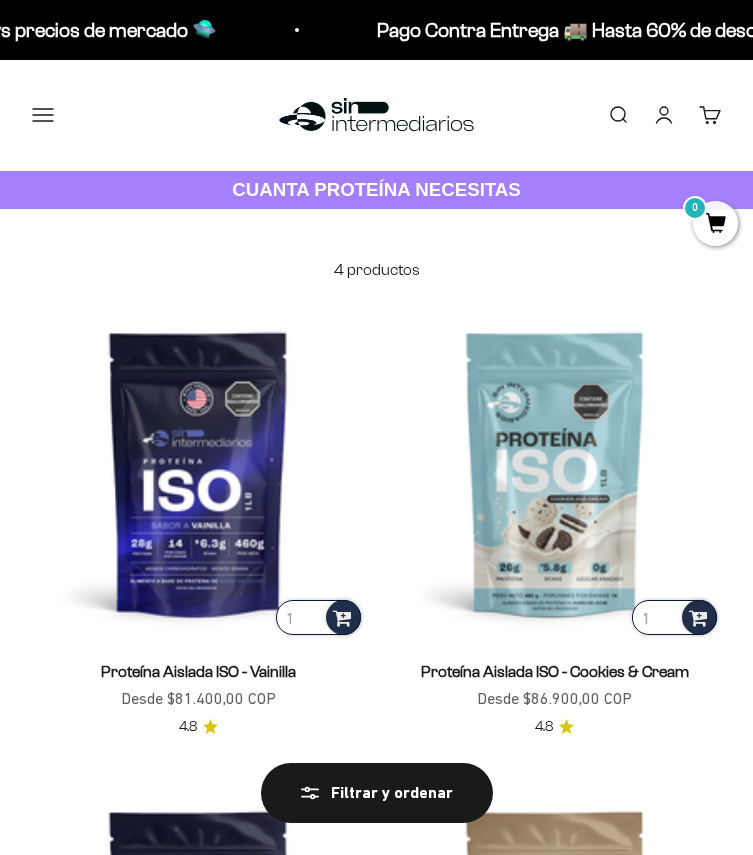 scroll, scrollTop: 0, scrollLeft: 0, axis: both 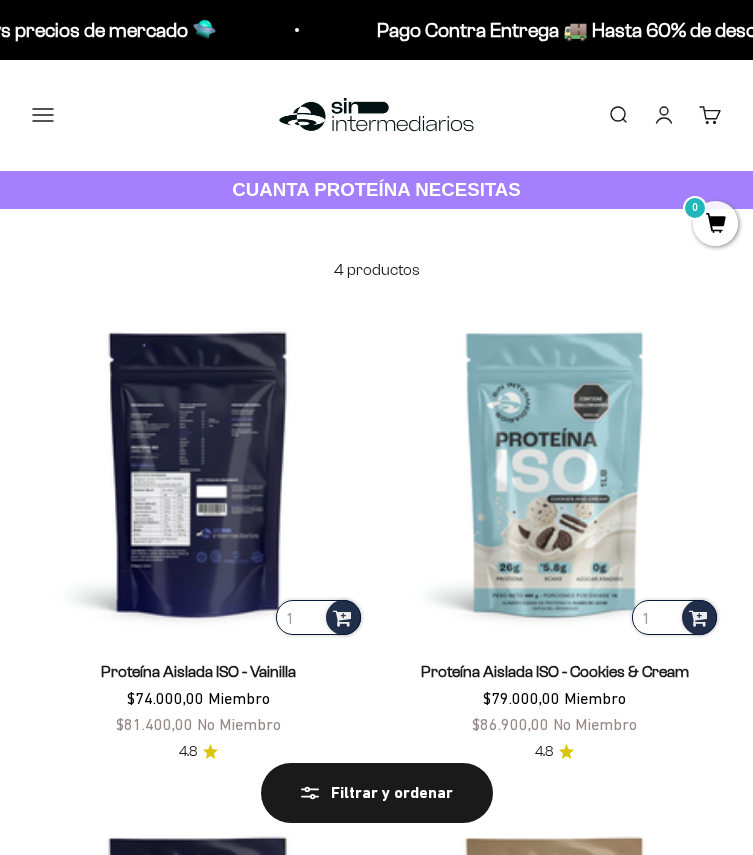 click at bounding box center (198, 473) 